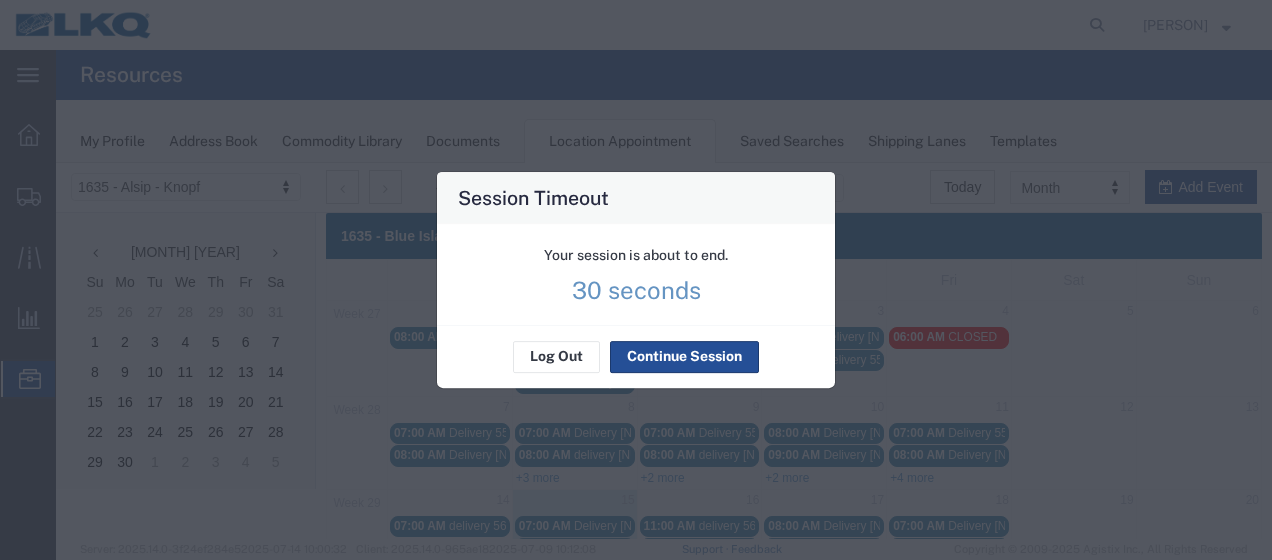 scroll, scrollTop: 0, scrollLeft: 0, axis: both 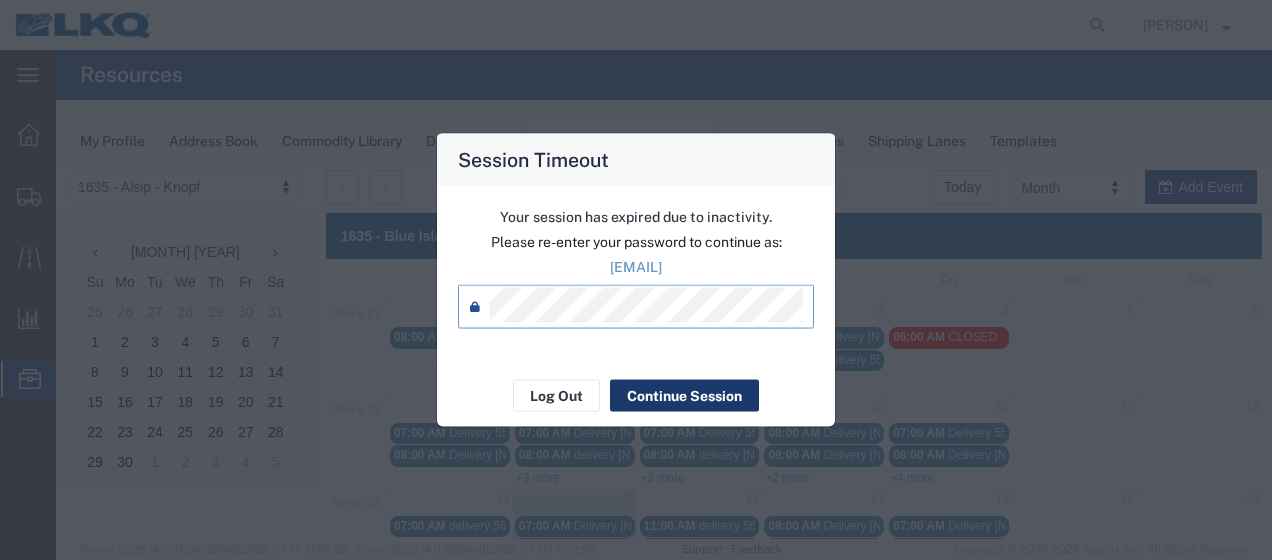 click on "Continue Session" 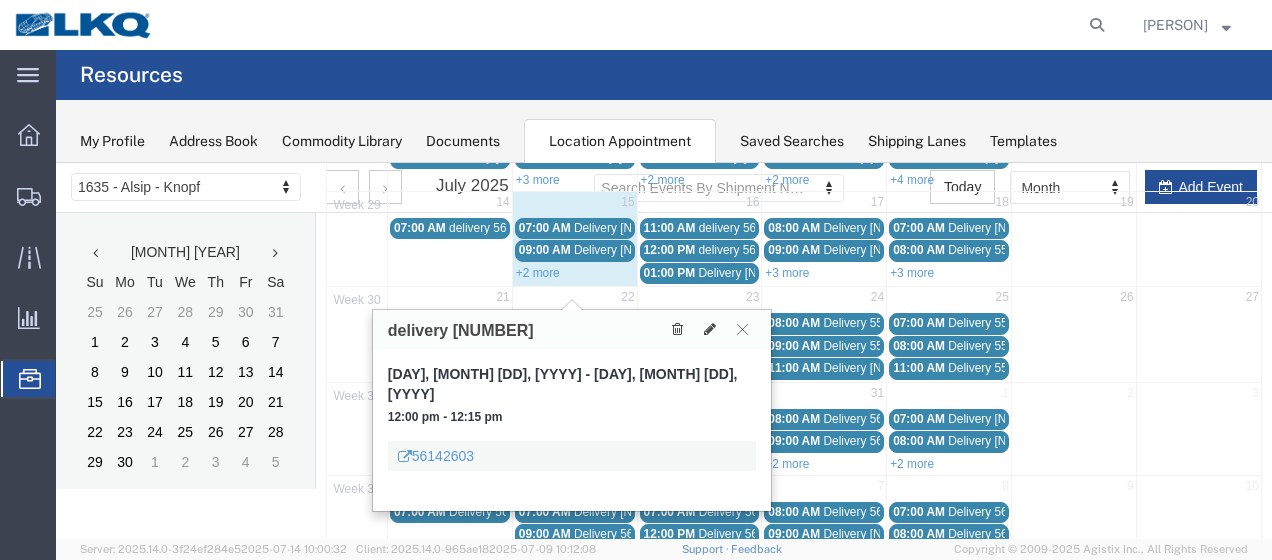 scroll, scrollTop: 300, scrollLeft: 0, axis: vertical 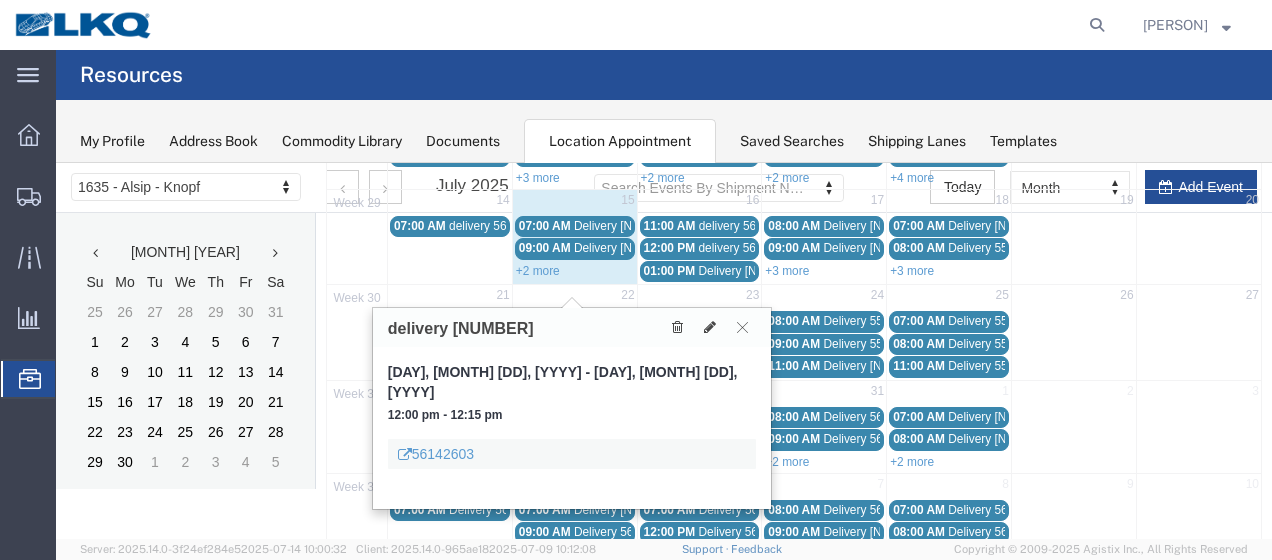 click on "+2 more" at bounding box center (538, 271) 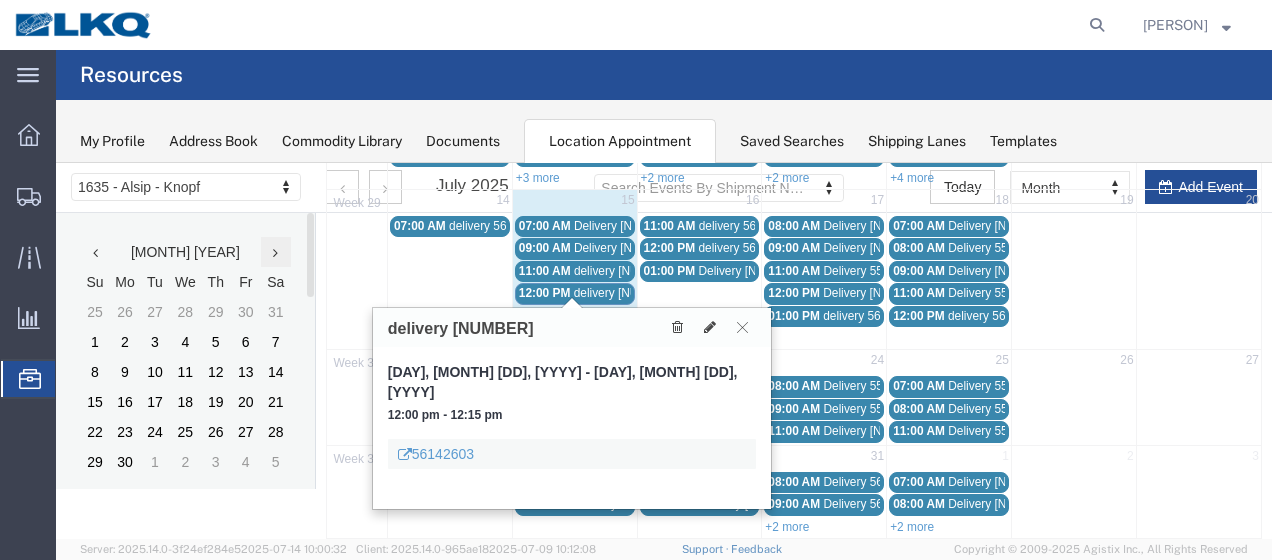 click at bounding box center [276, 252] 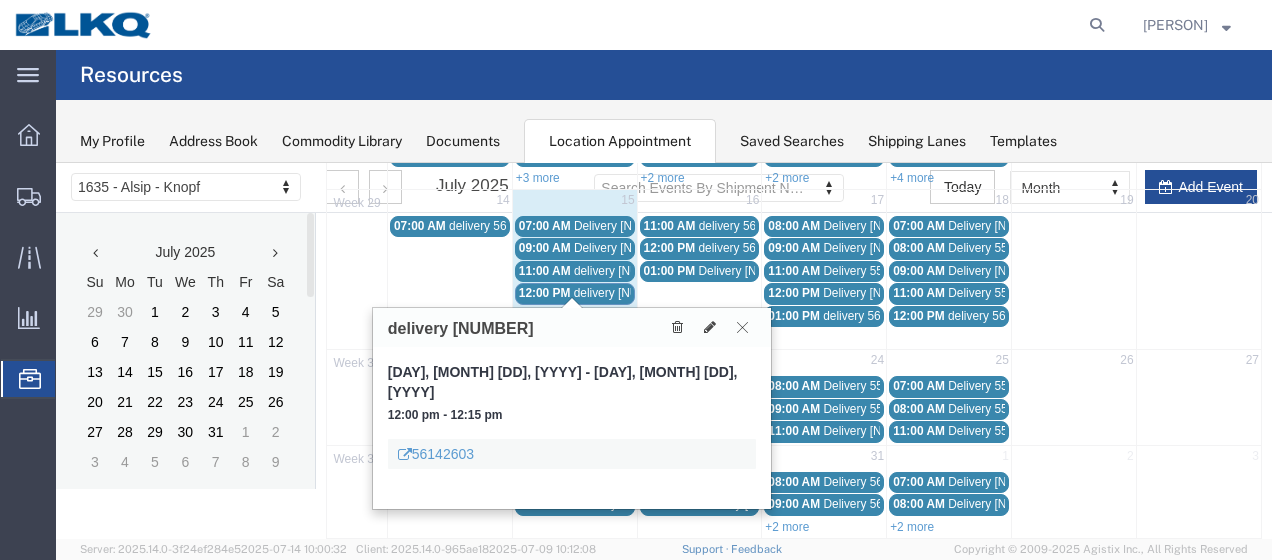 click at bounding box center [742, 327] 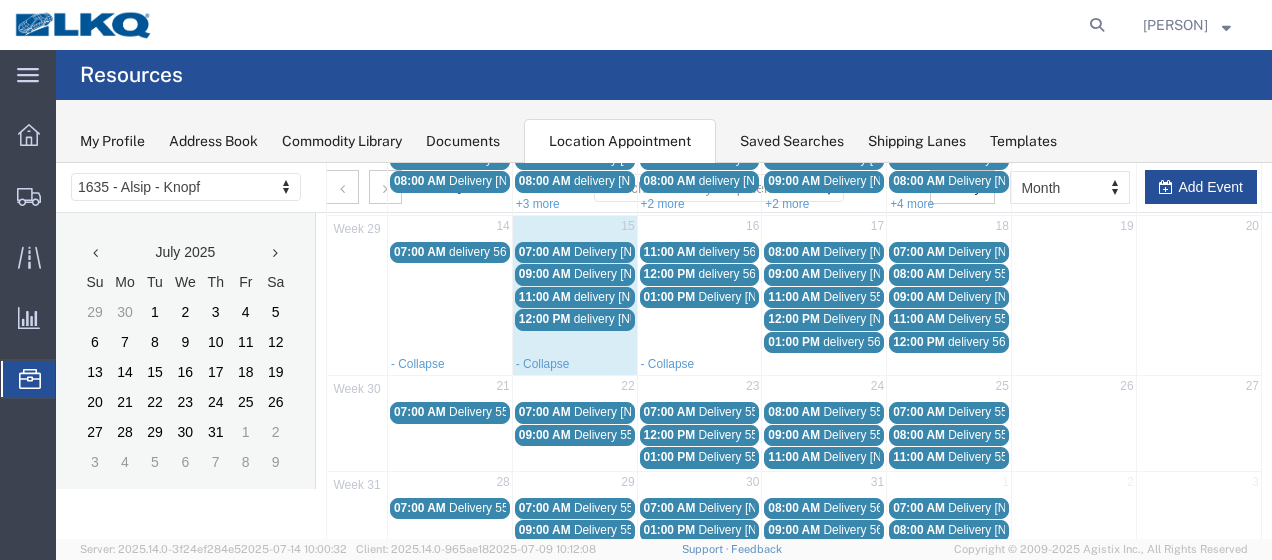 scroll, scrollTop: 200, scrollLeft: 0, axis: vertical 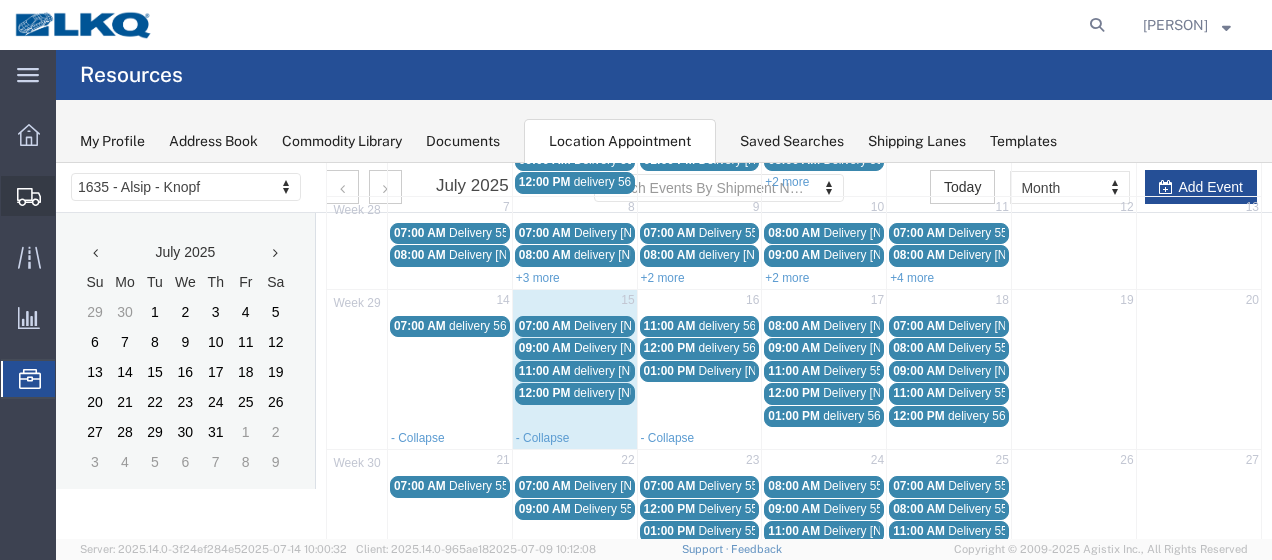 click on "Shipment Manager" 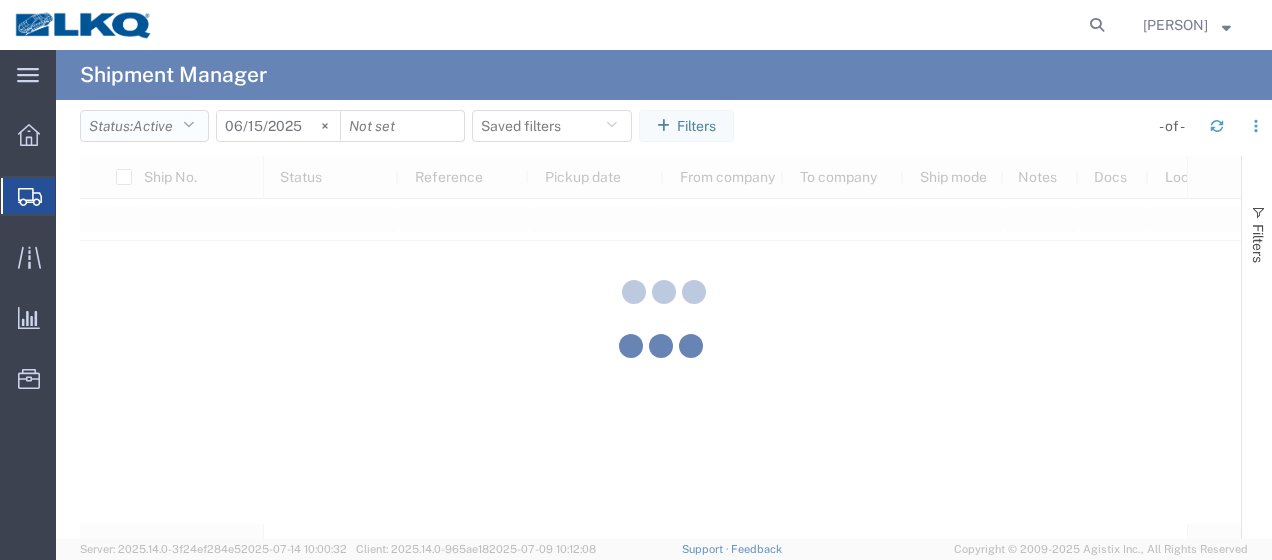 click 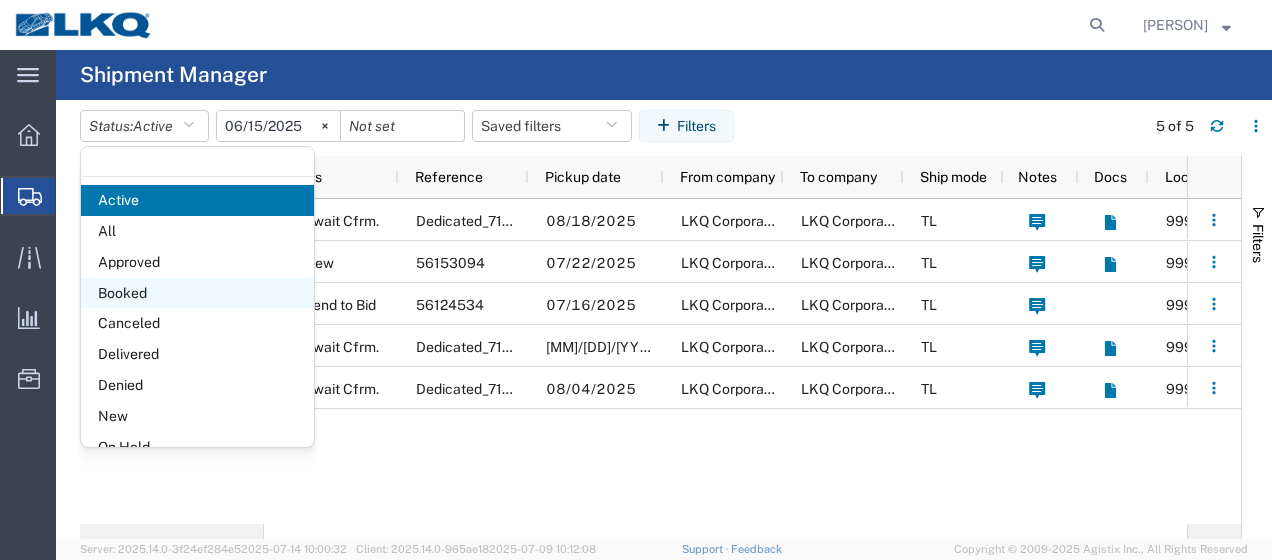 click on "Booked" 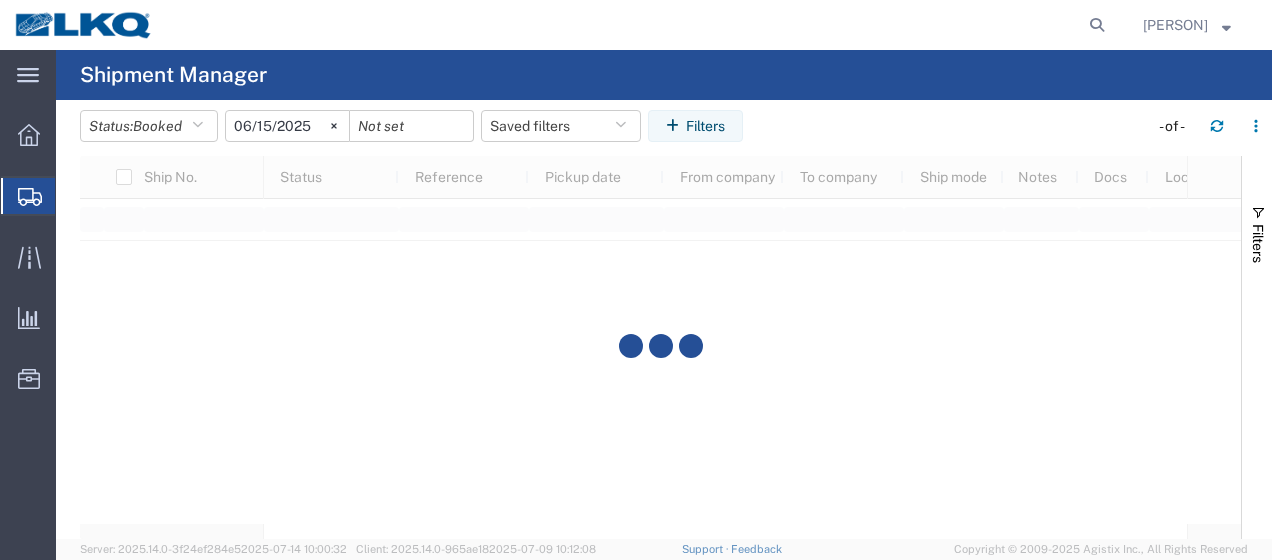 click on "2025-06-15" 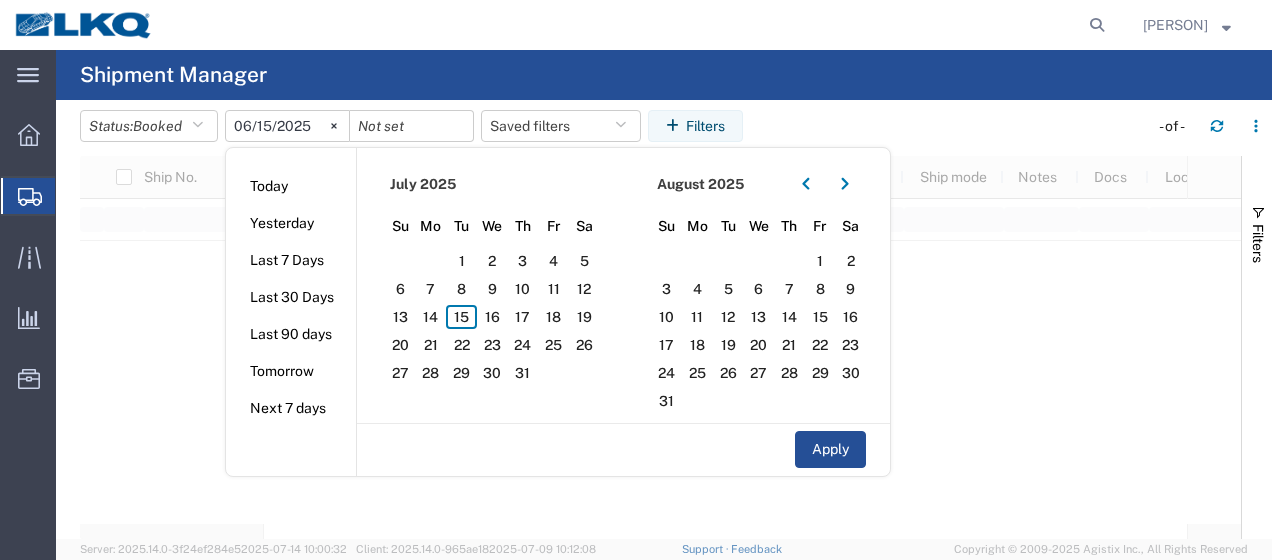 type on "[YEAR]-[MONTH]-[DAY]" 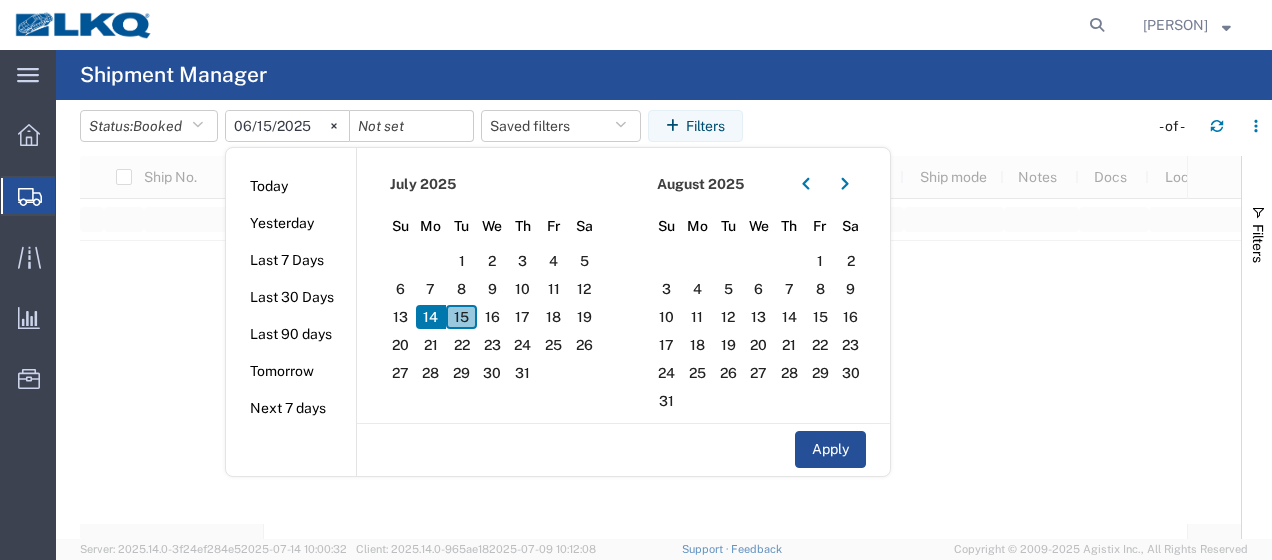 click on "15" 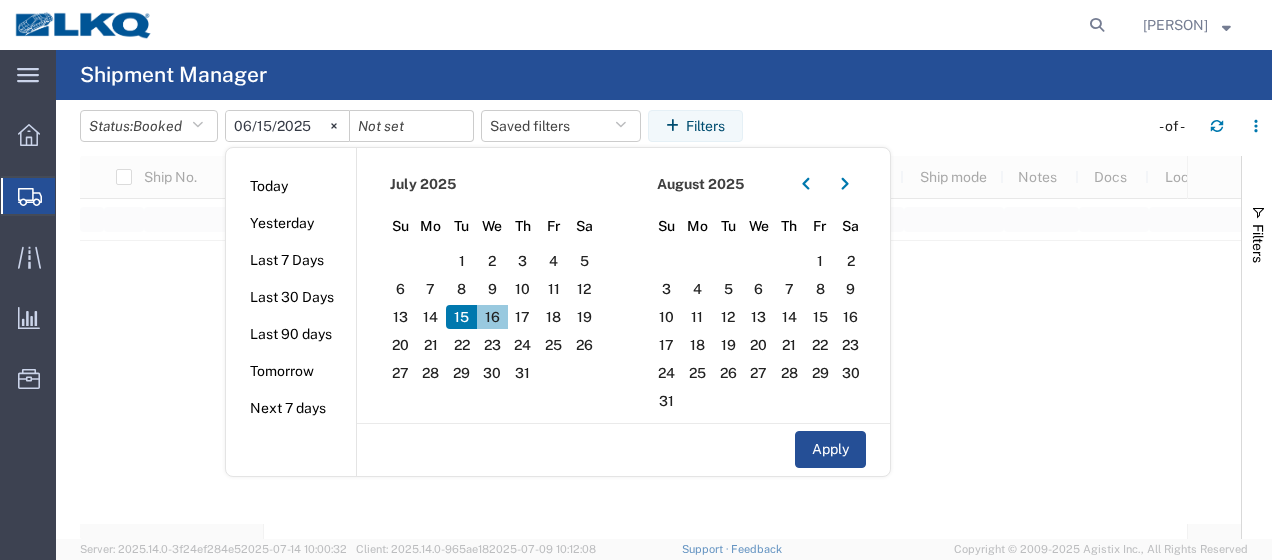 click on "16" 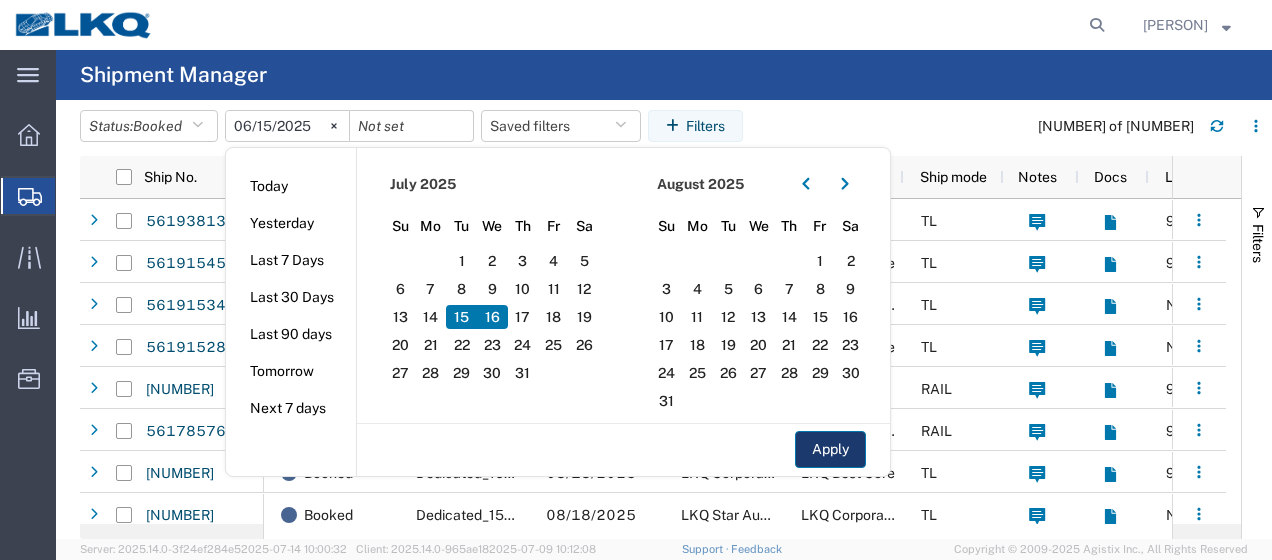 click on "Apply" 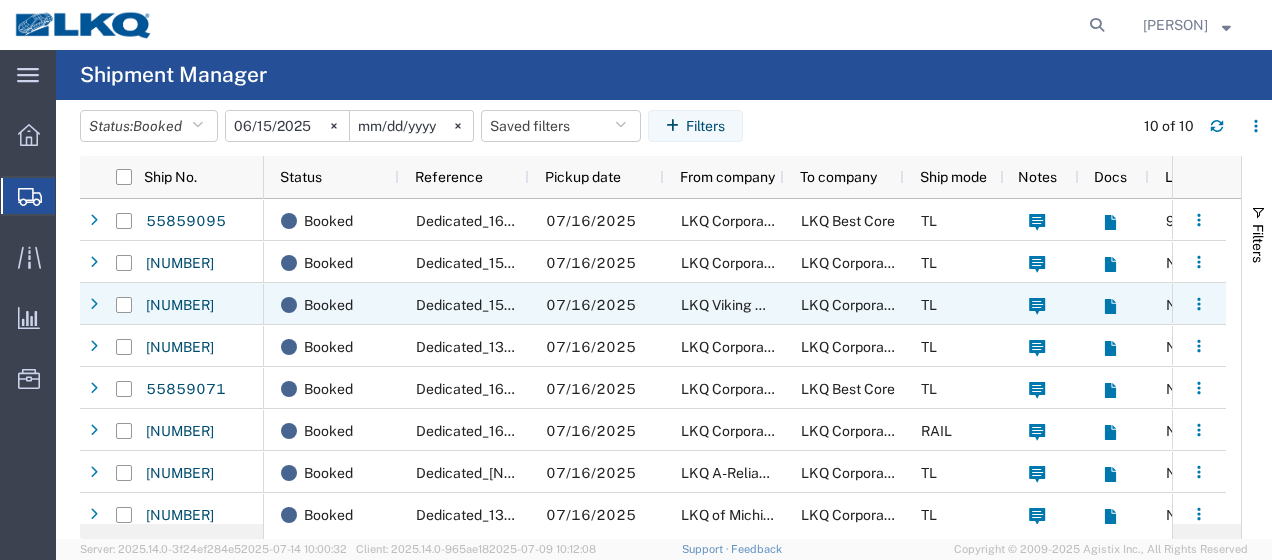 scroll, scrollTop: 72, scrollLeft: 0, axis: vertical 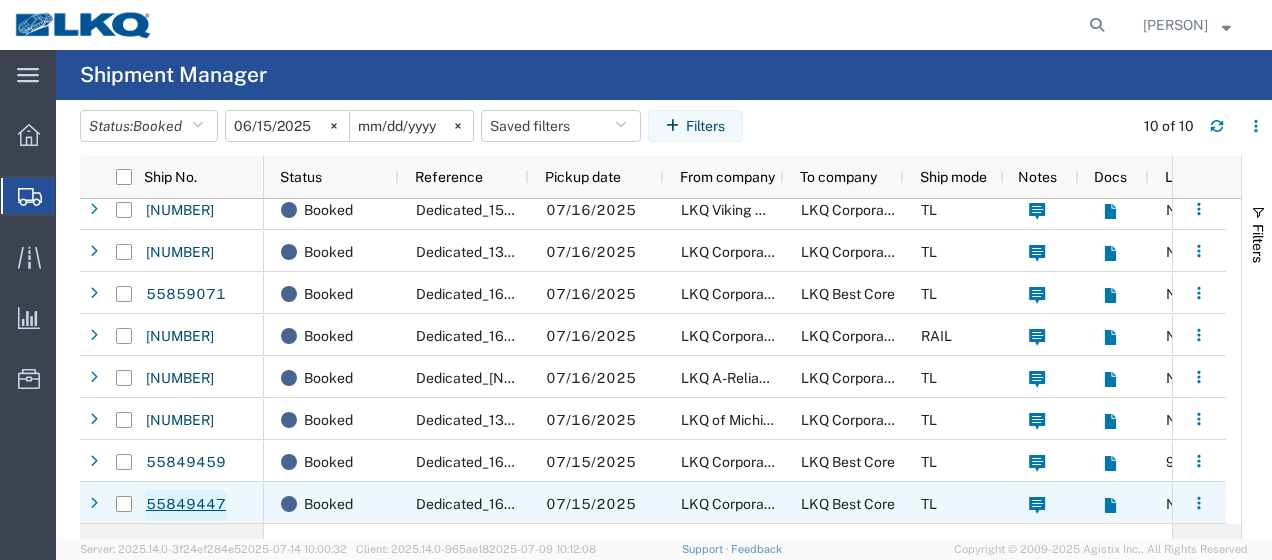 click on "55849447" 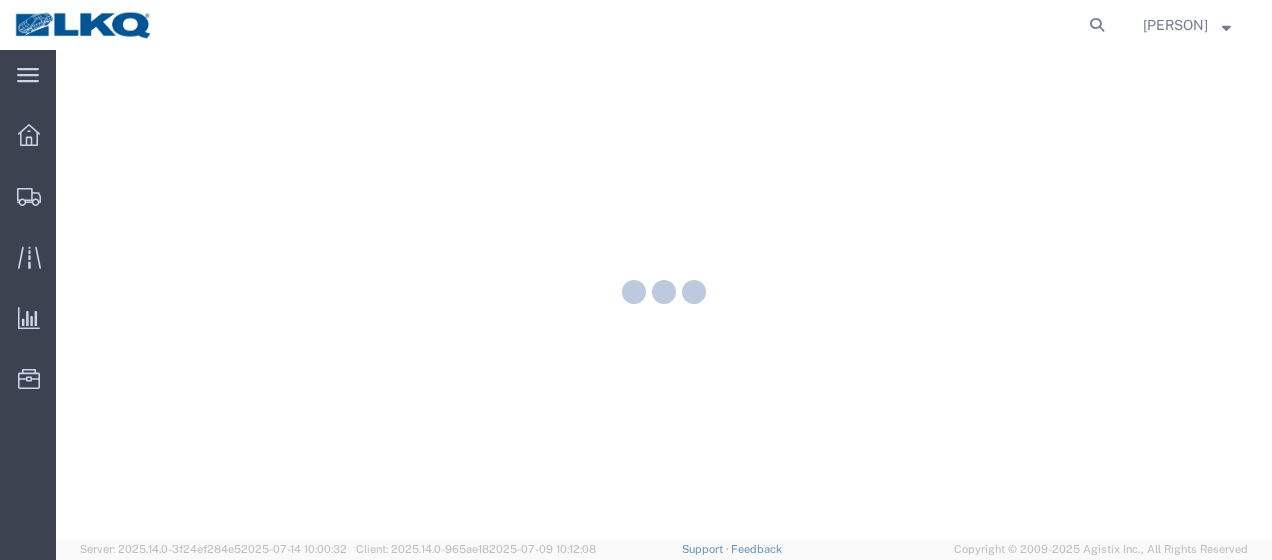 scroll, scrollTop: 0, scrollLeft: 0, axis: both 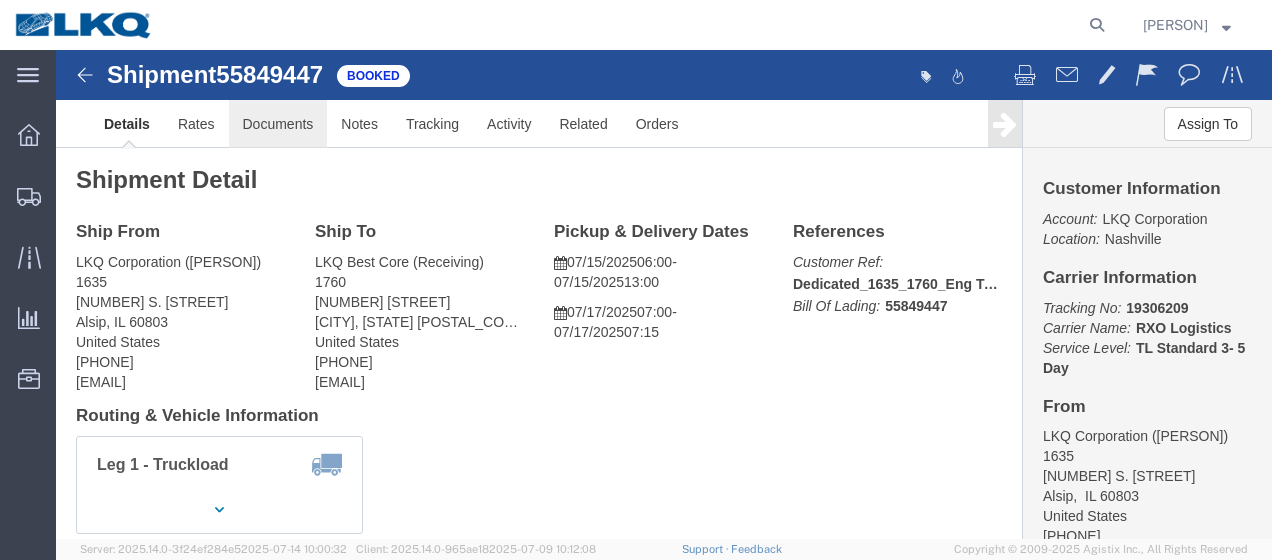 click on "Documents" 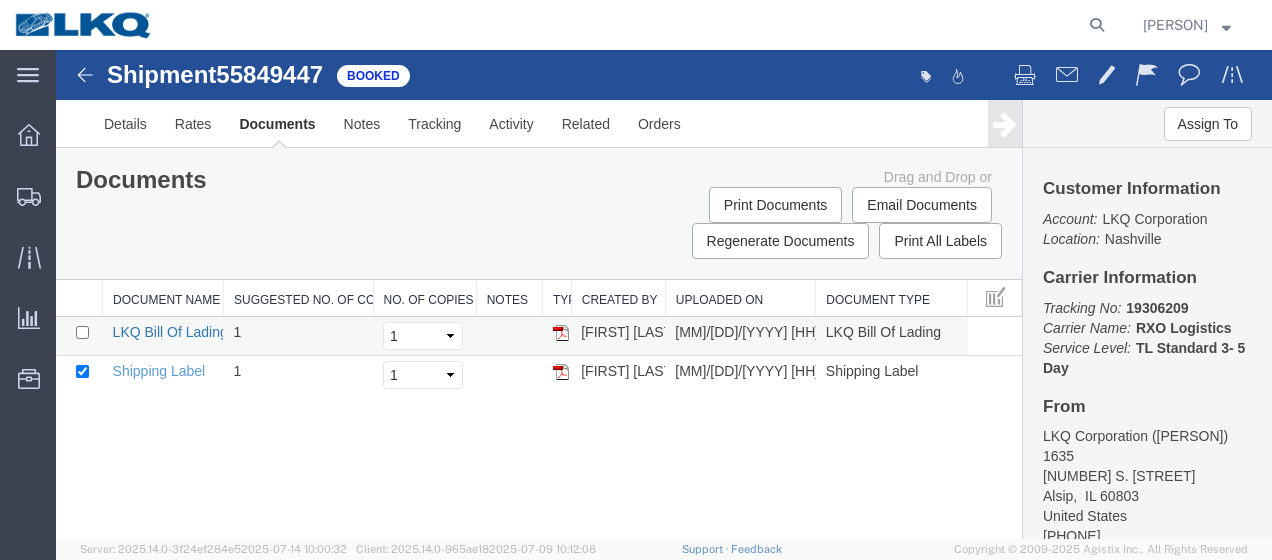 click on "LKQ Bill Of Lading" at bounding box center [170, 332] 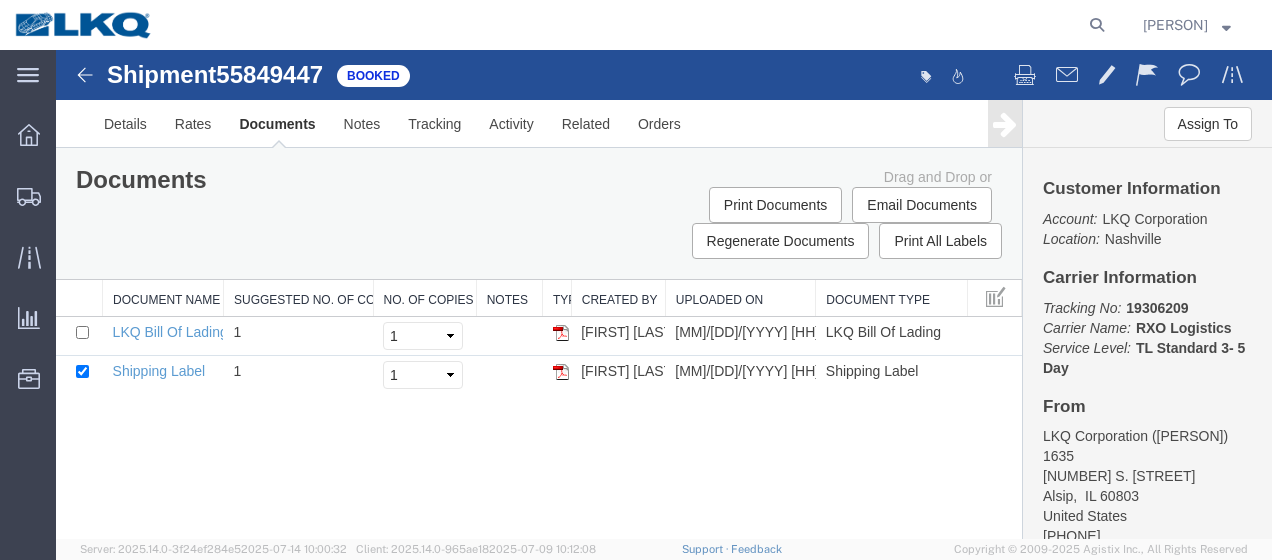 click at bounding box center [85, 75] 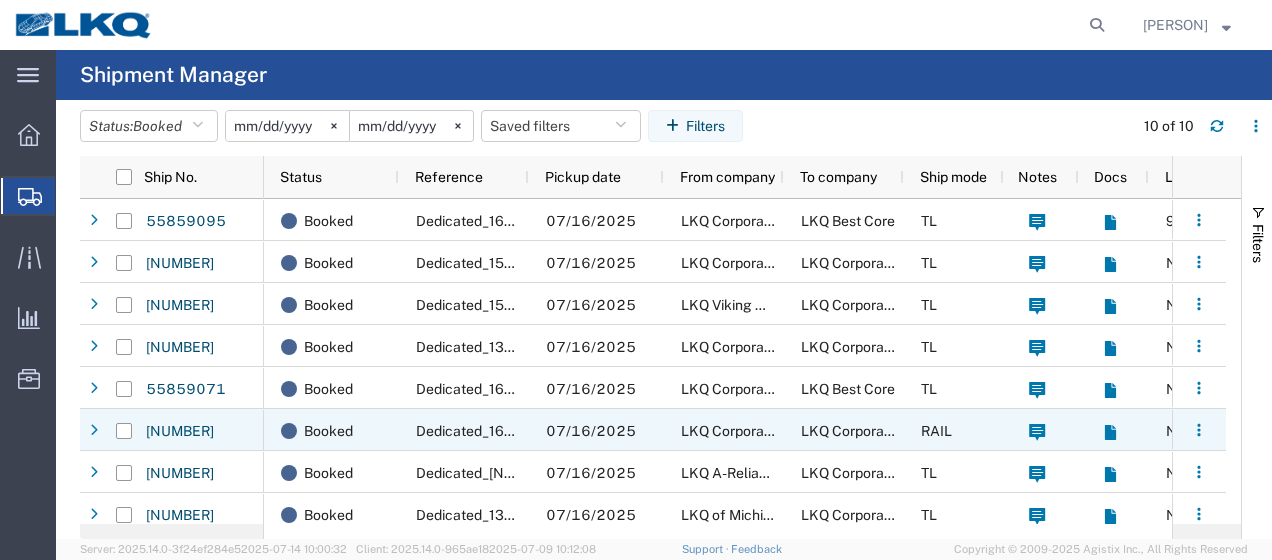 scroll, scrollTop: 95, scrollLeft: 0, axis: vertical 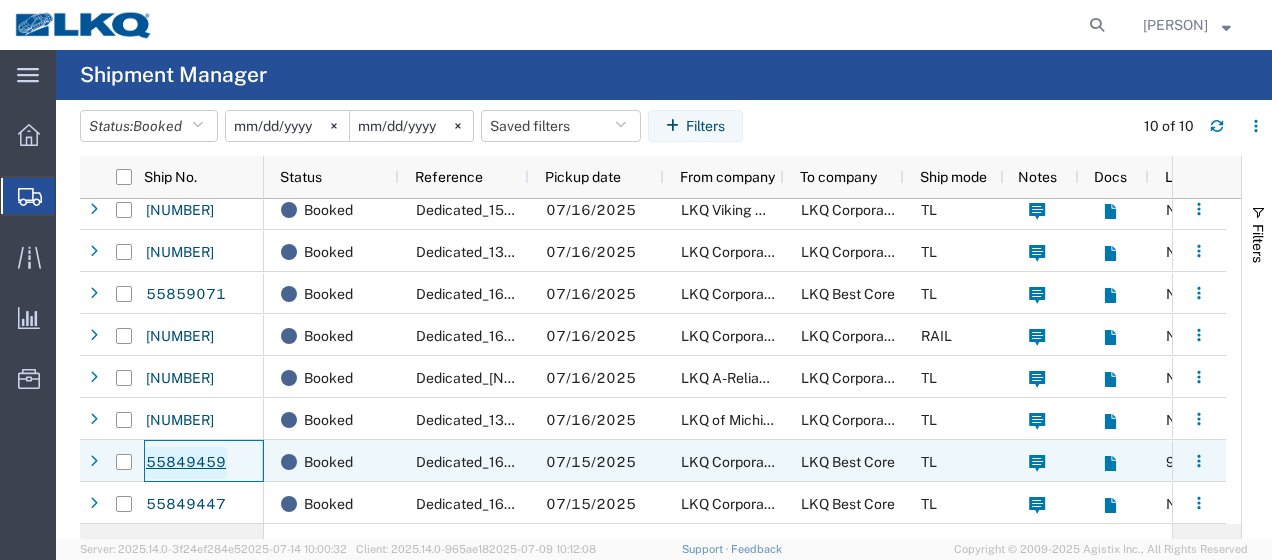click on "55849459" 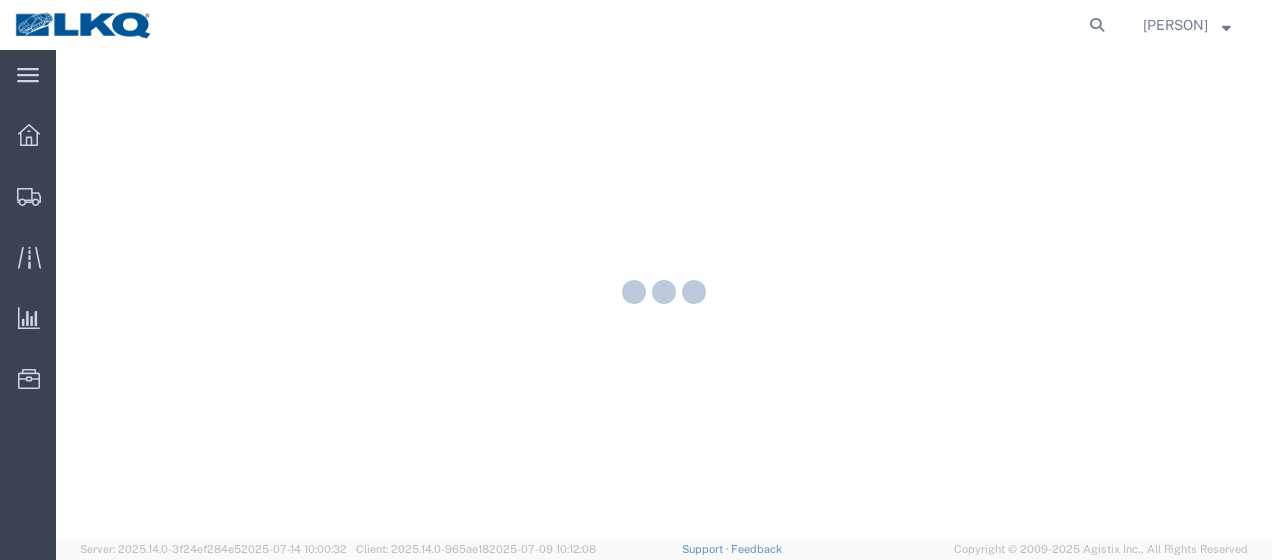 scroll, scrollTop: 0, scrollLeft: 0, axis: both 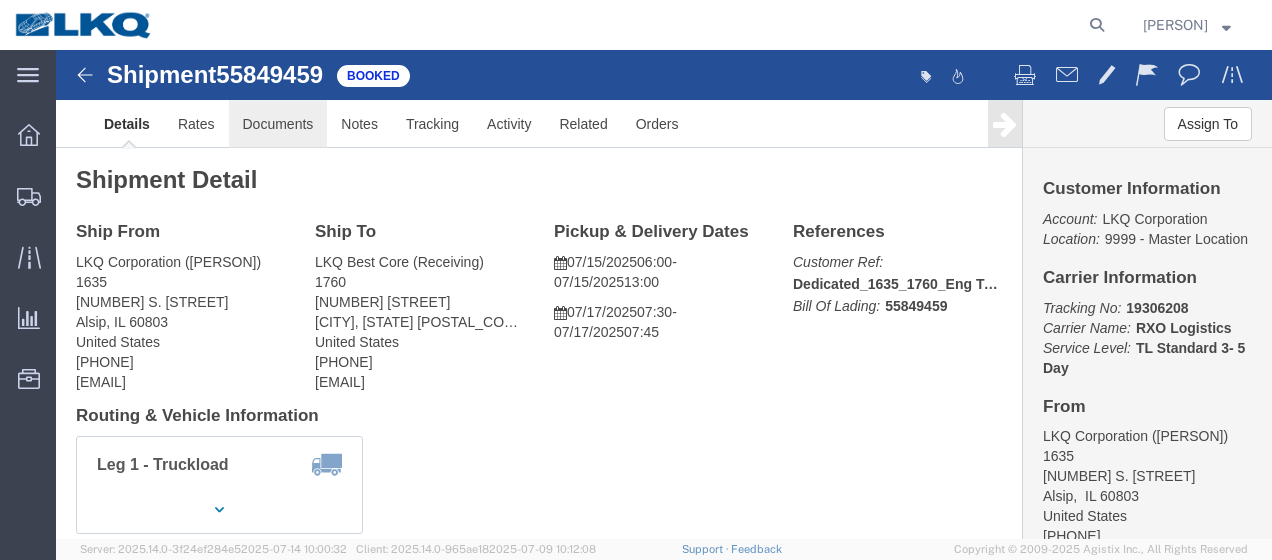 click on "Documents" 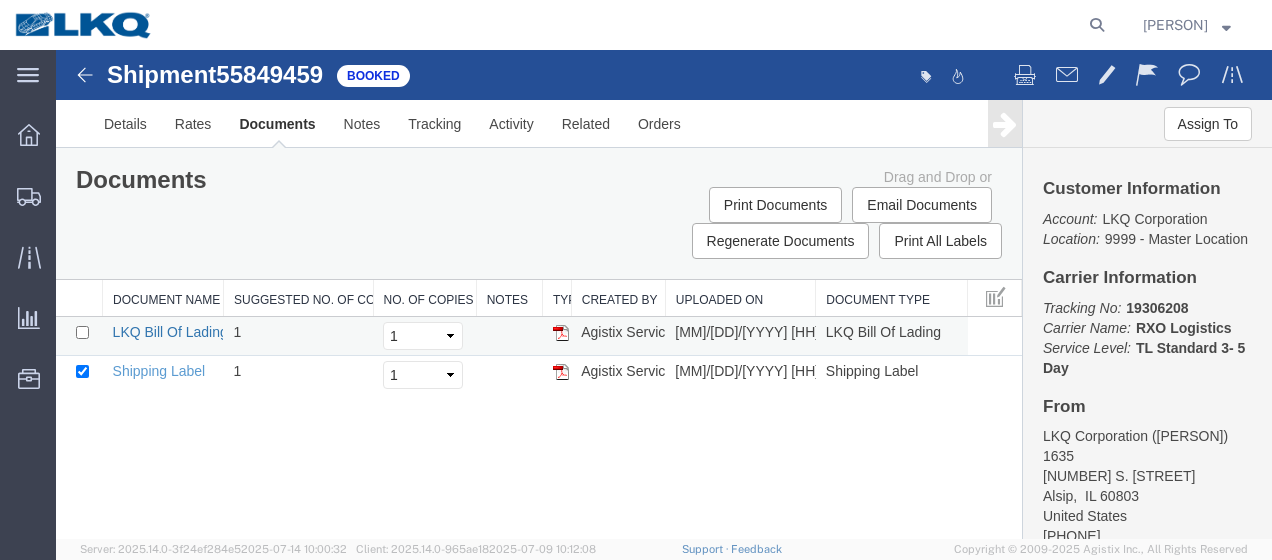 click on "LKQ Bill Of Lading" at bounding box center [170, 332] 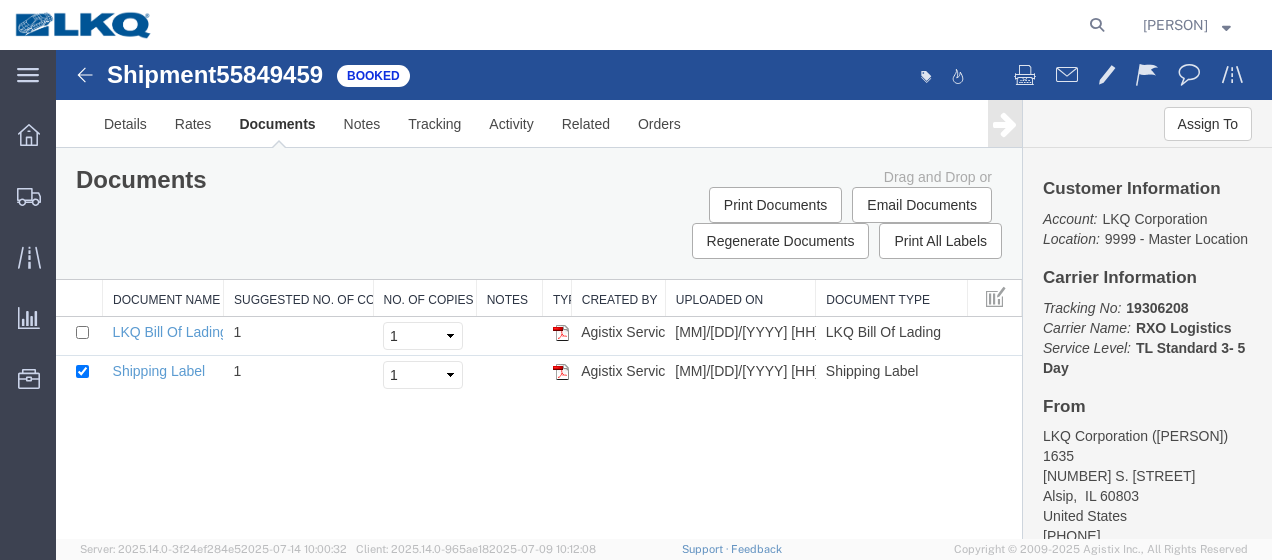 click at bounding box center (85, 75) 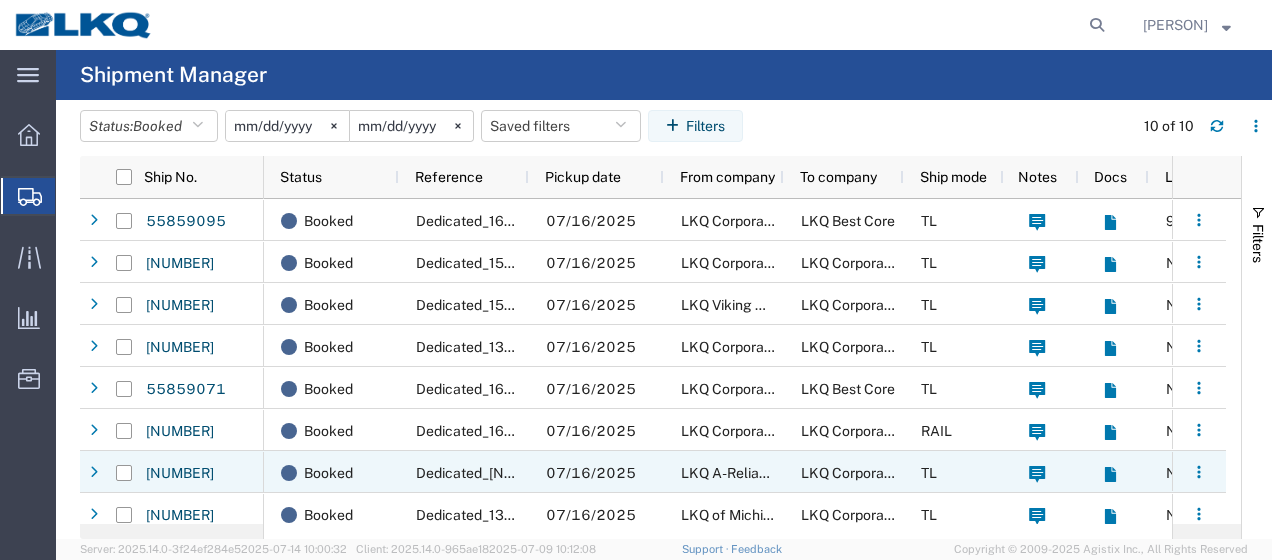 scroll, scrollTop: 54, scrollLeft: 0, axis: vertical 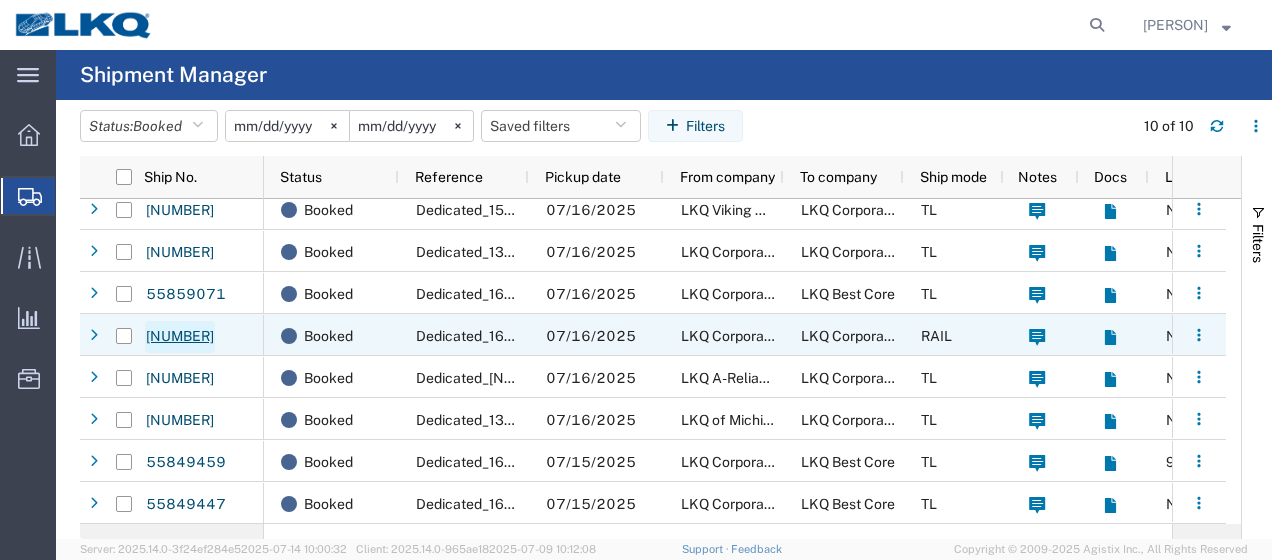 click on "[NUMBER]" 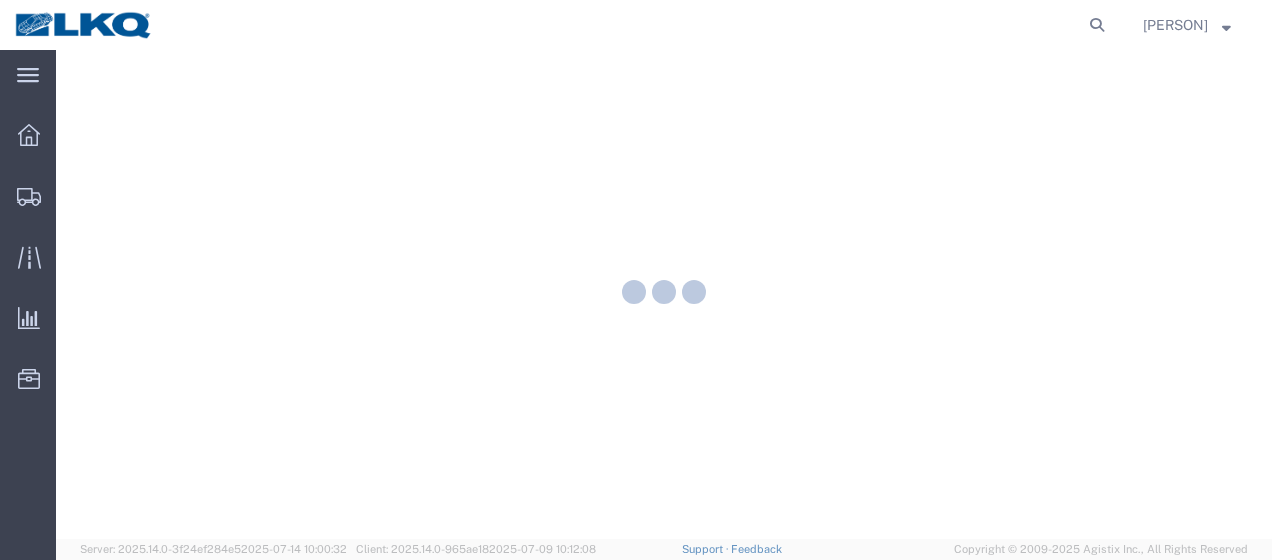 scroll, scrollTop: 0, scrollLeft: 0, axis: both 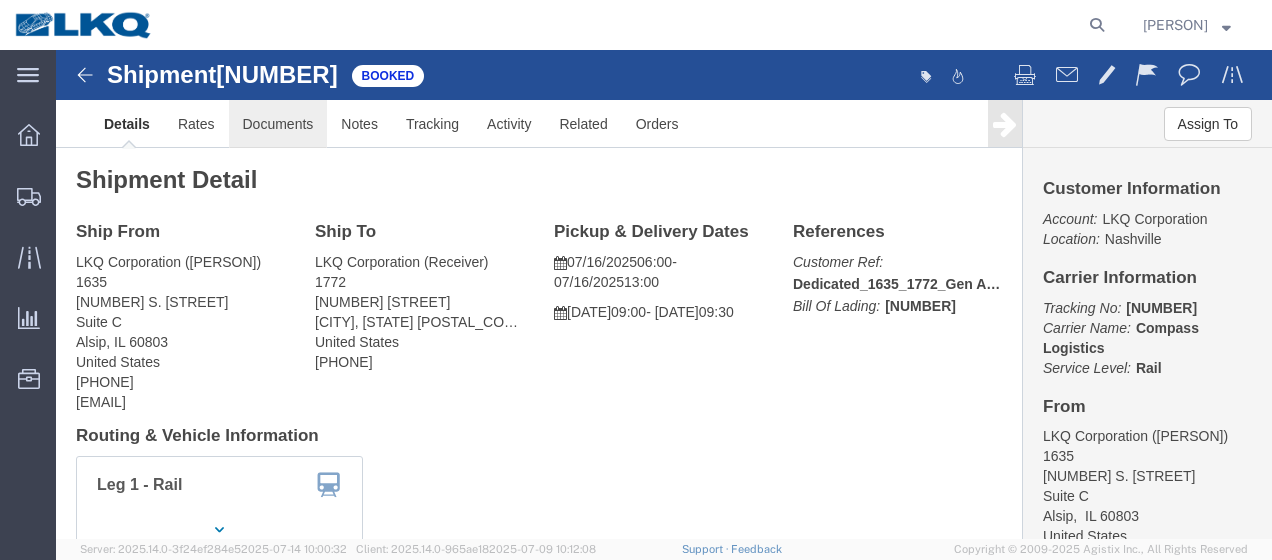 click on "Documents" 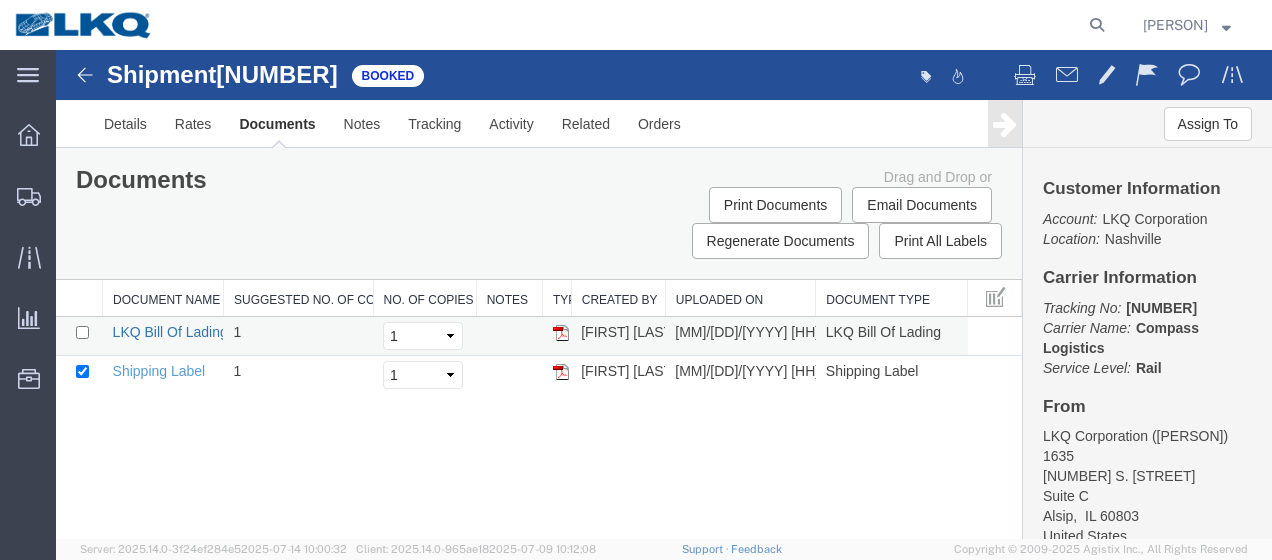 click on "LKQ Bill Of Lading" at bounding box center [170, 332] 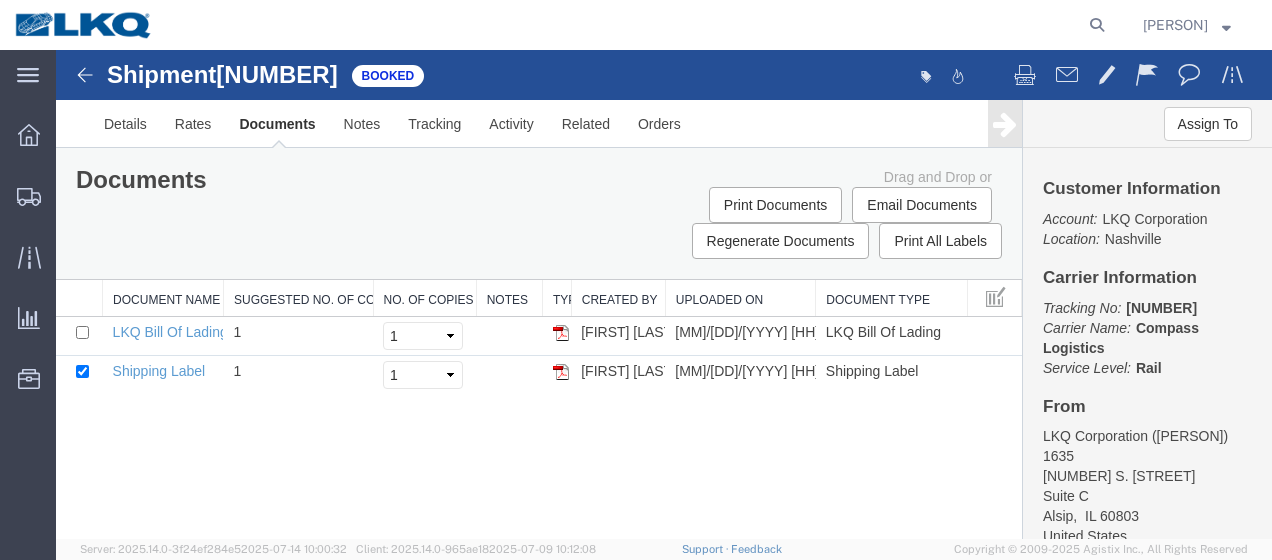 click at bounding box center [85, 75] 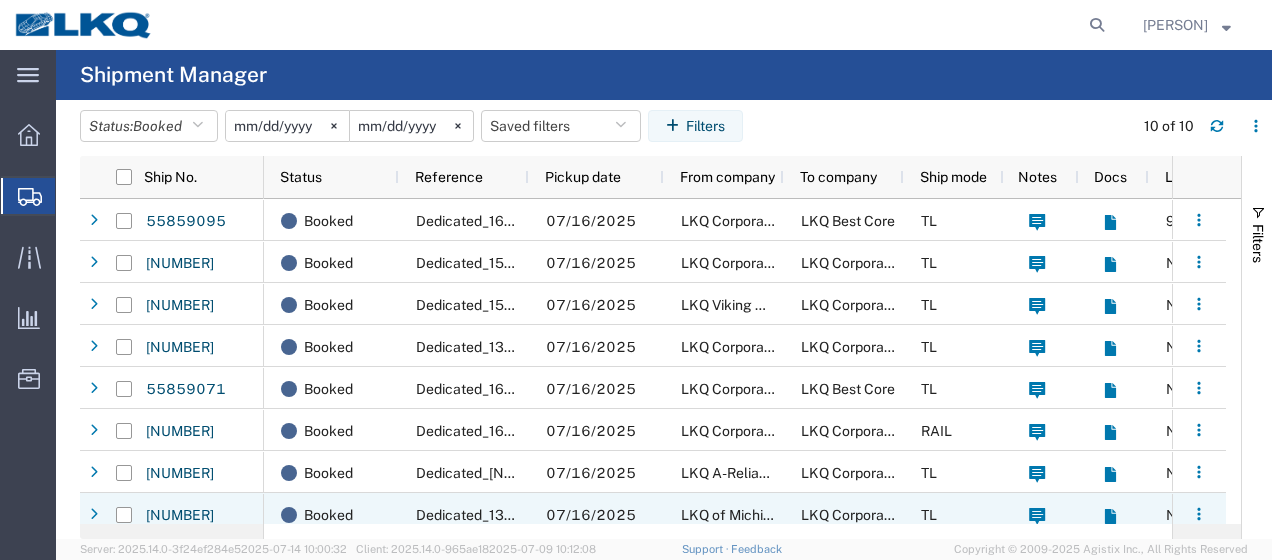 scroll, scrollTop: 72, scrollLeft: 0, axis: vertical 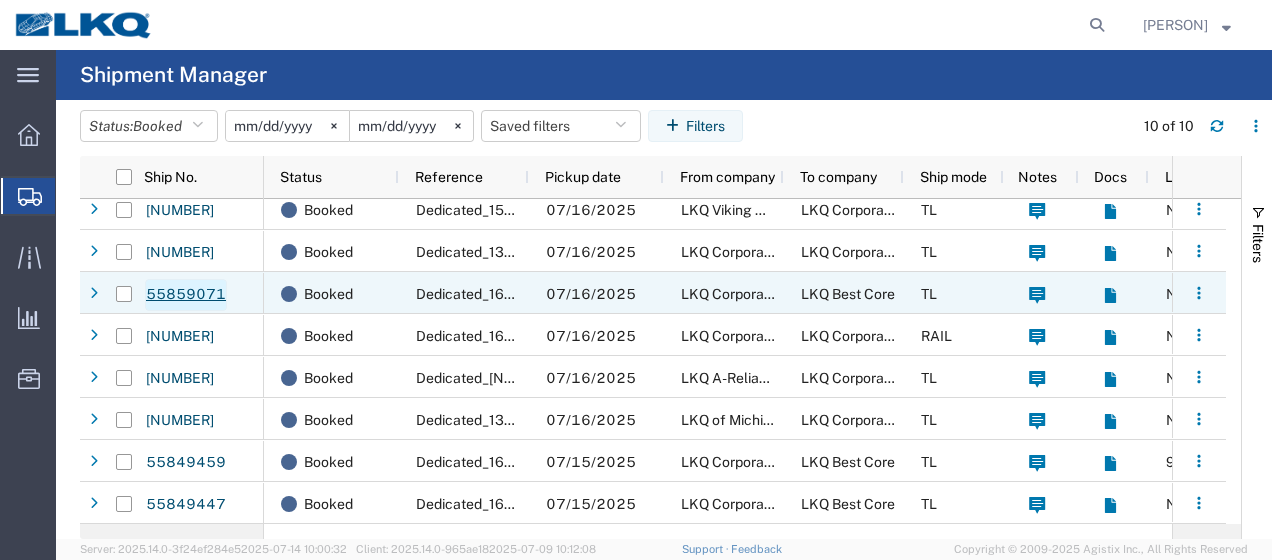 click on "55859071" 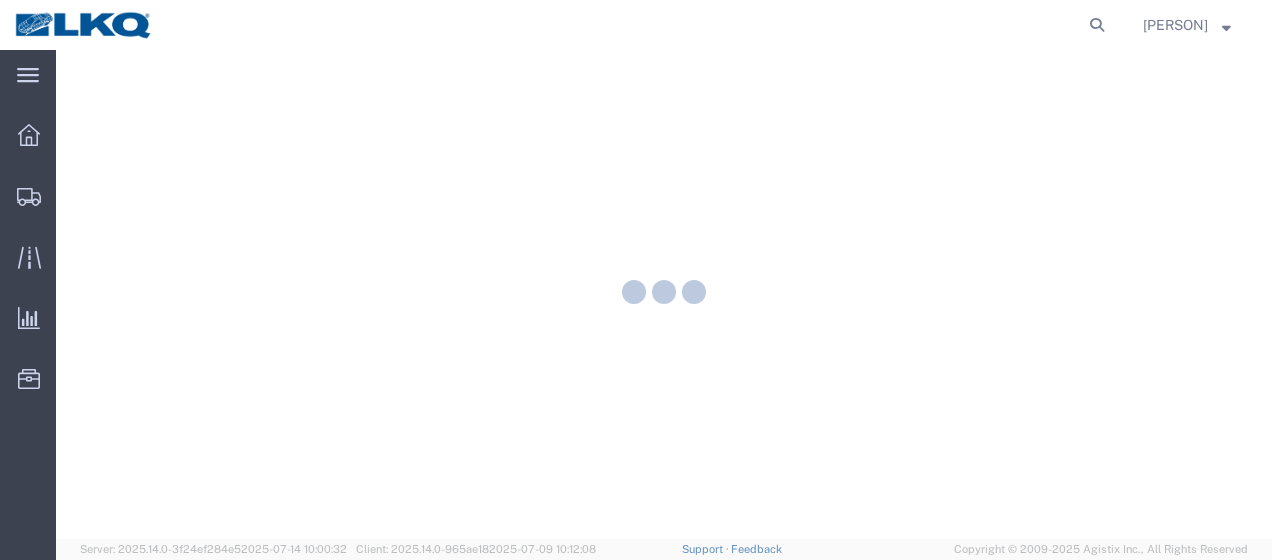 scroll, scrollTop: 0, scrollLeft: 0, axis: both 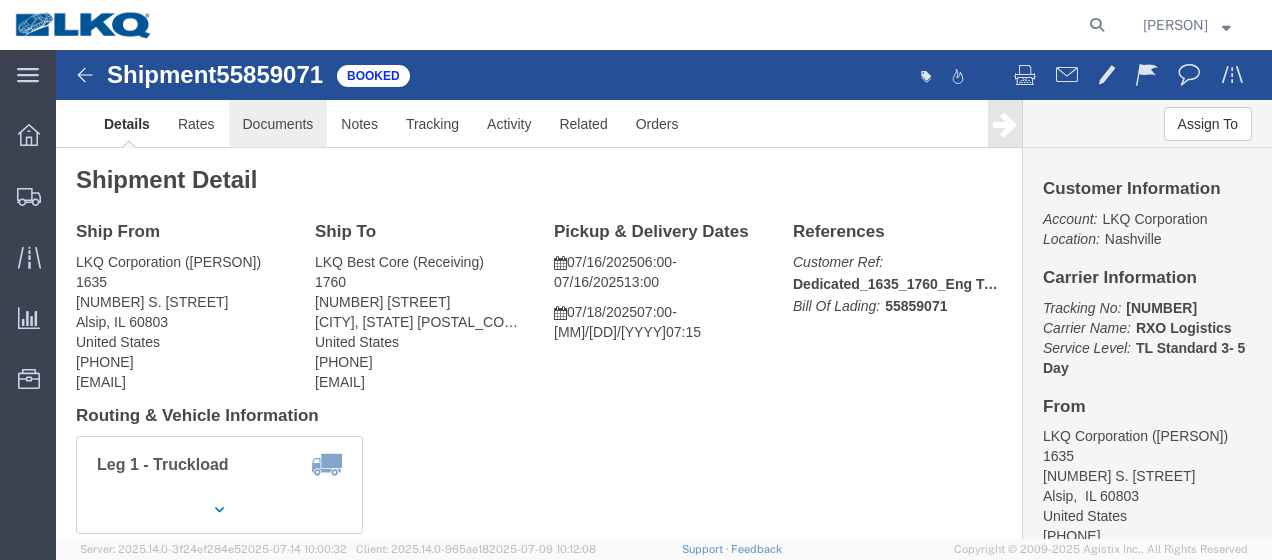 click on "Documents" 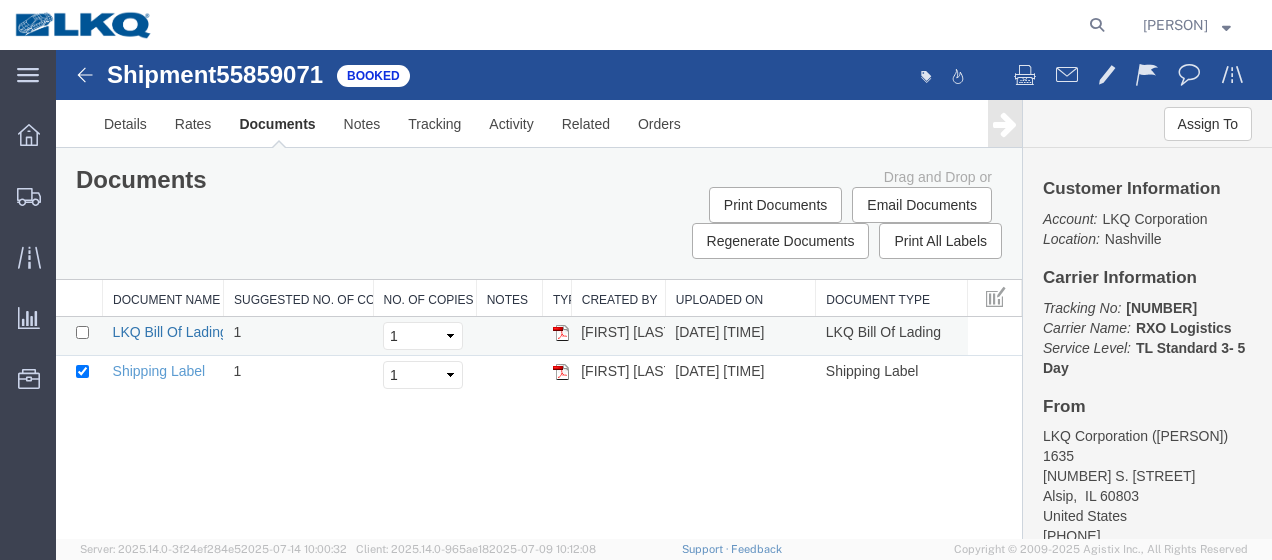 click on "LKQ Bill Of Lading" at bounding box center [170, 332] 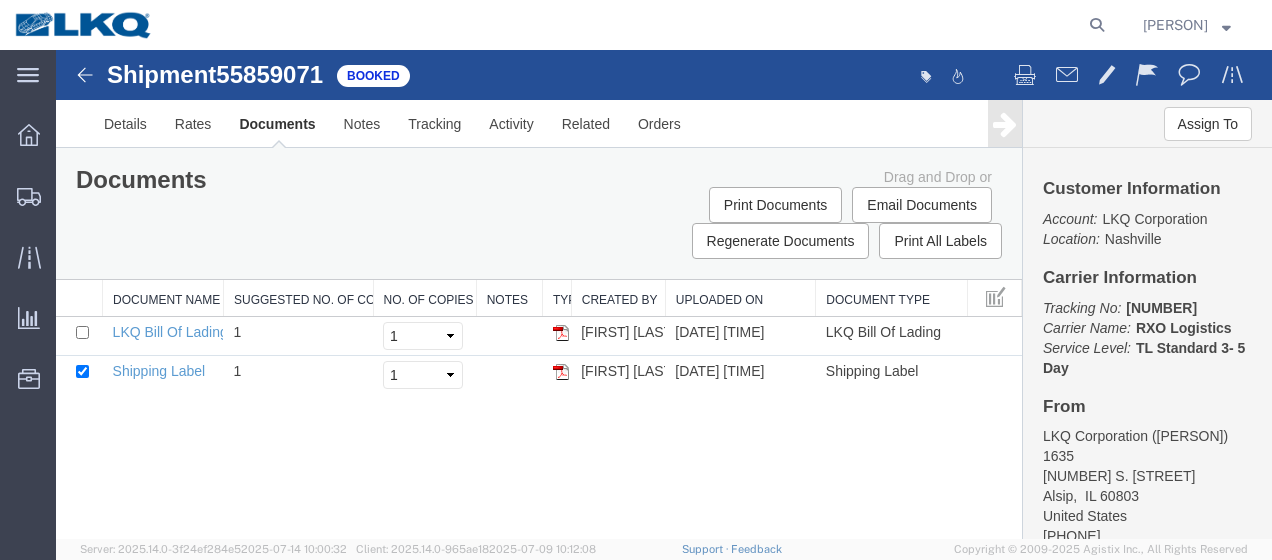 click at bounding box center [85, 75] 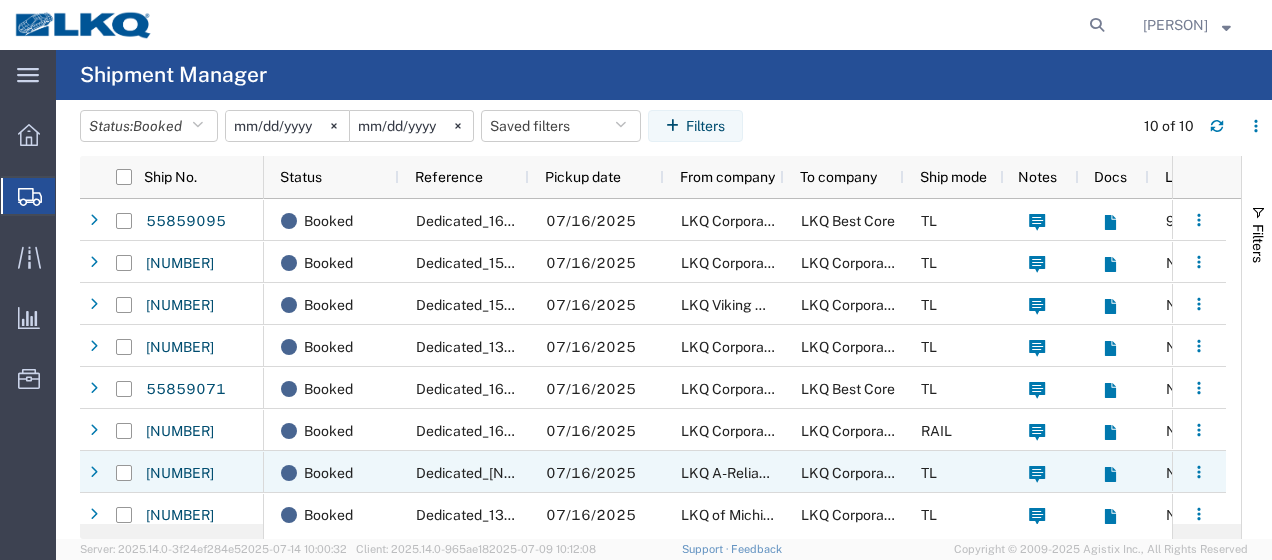 scroll, scrollTop: 54, scrollLeft: 0, axis: vertical 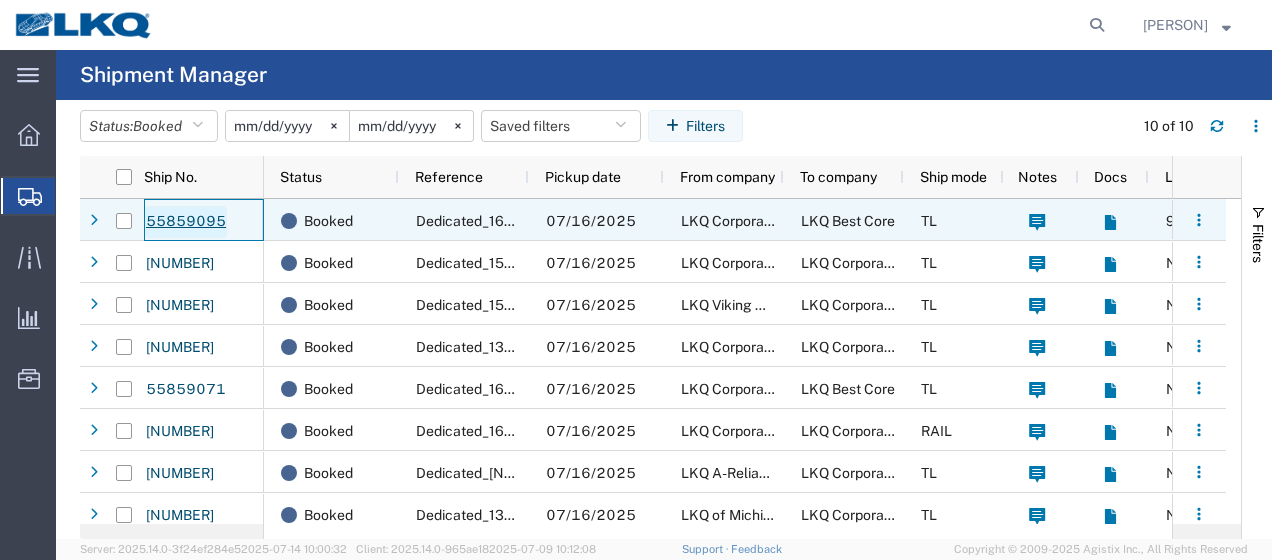 click on "55859095" 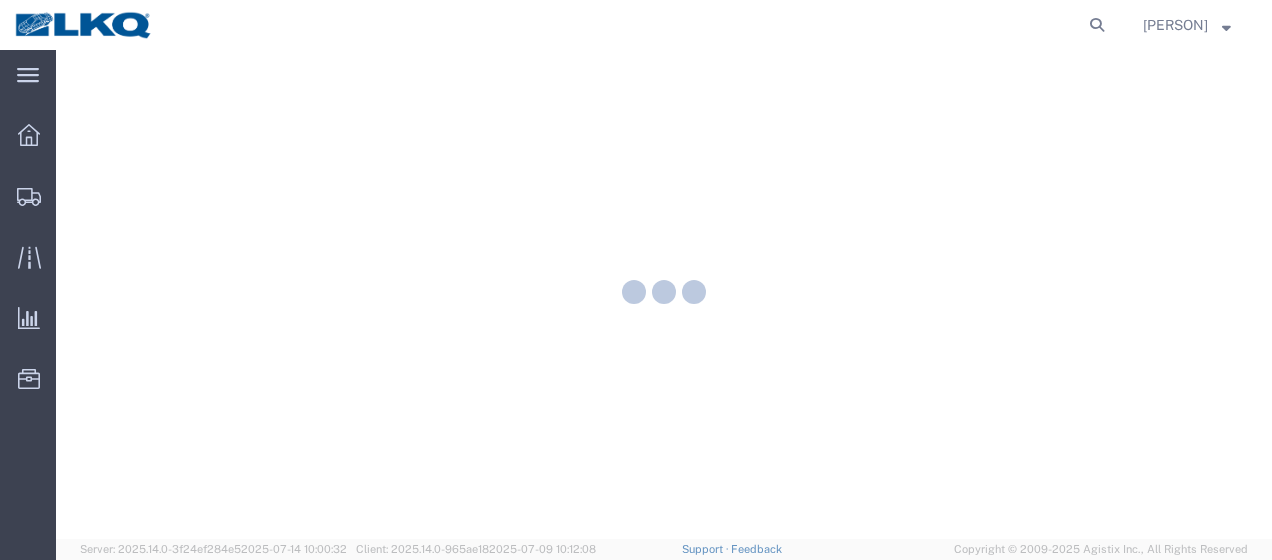scroll, scrollTop: 0, scrollLeft: 0, axis: both 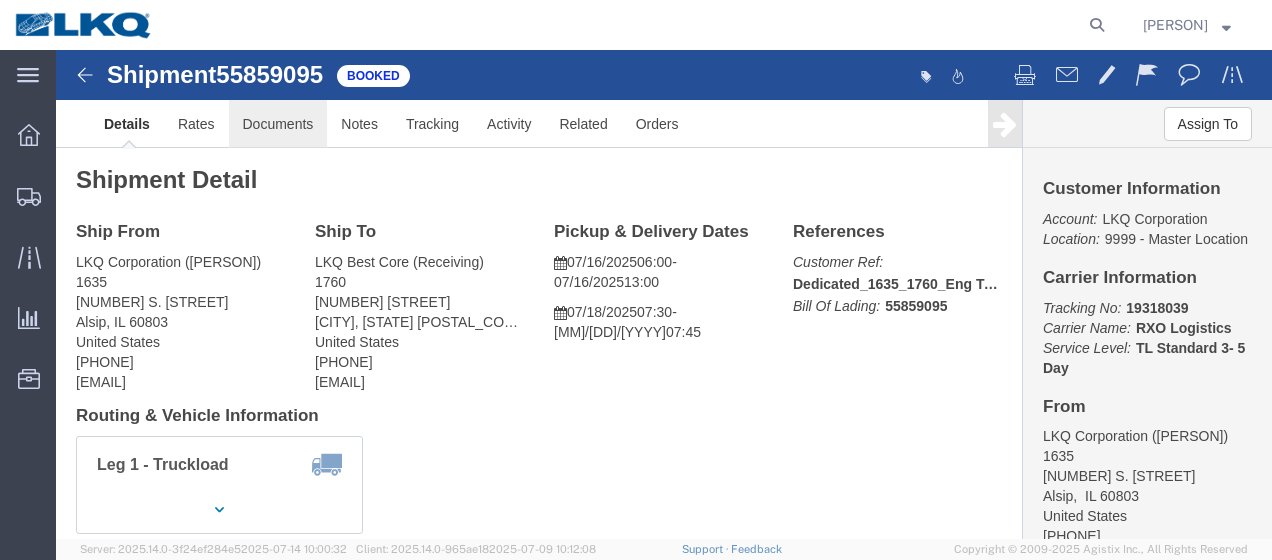 click on "Documents" 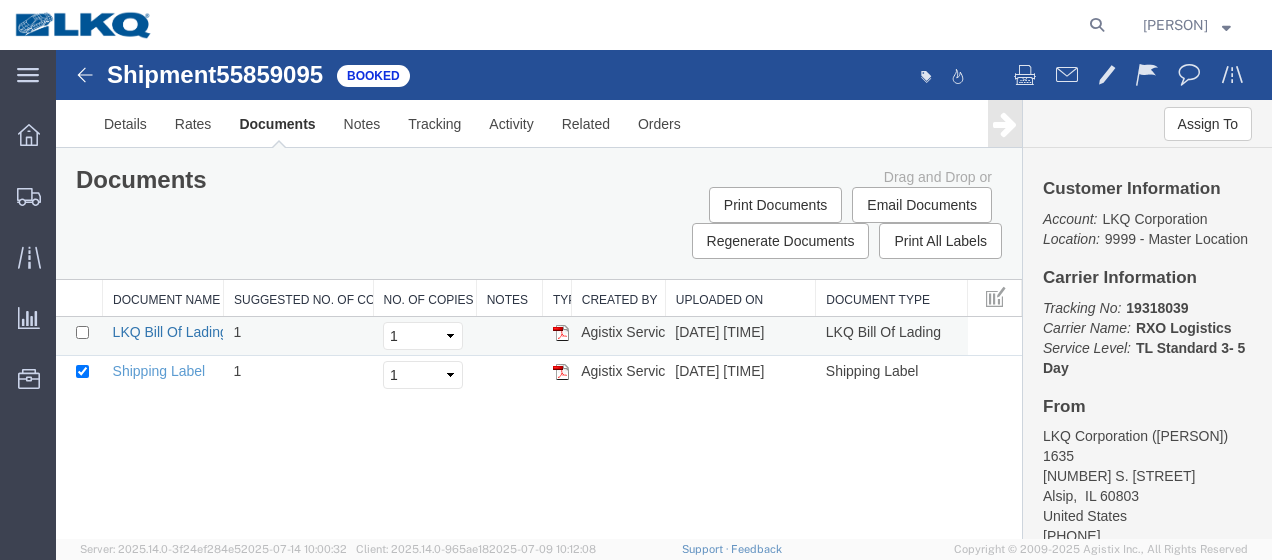 click on "LKQ Bill Of Lading" at bounding box center (170, 332) 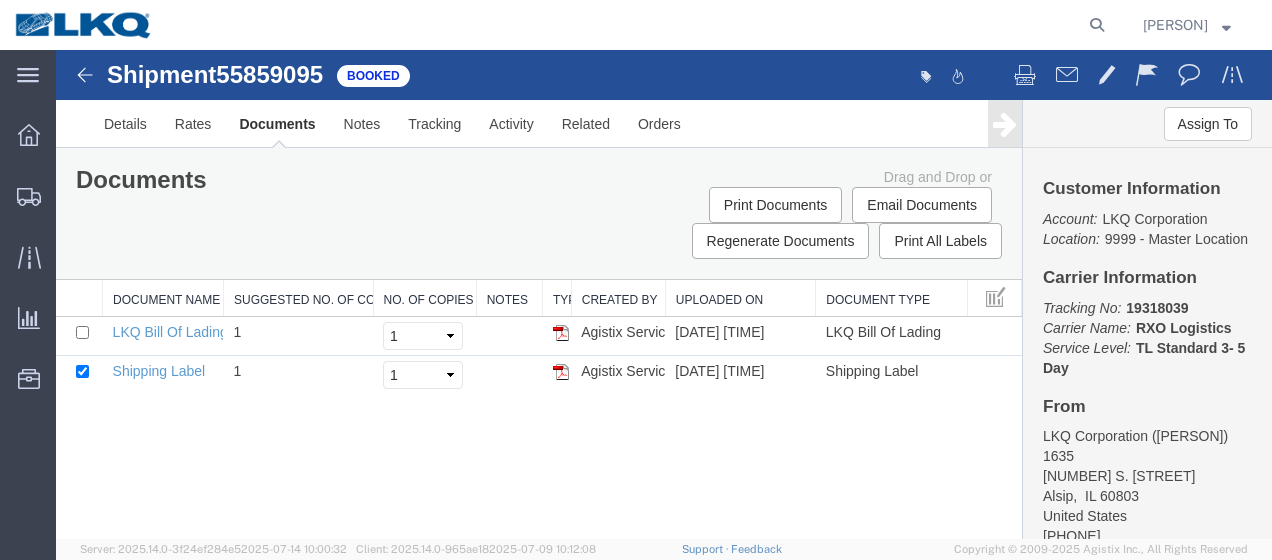 click 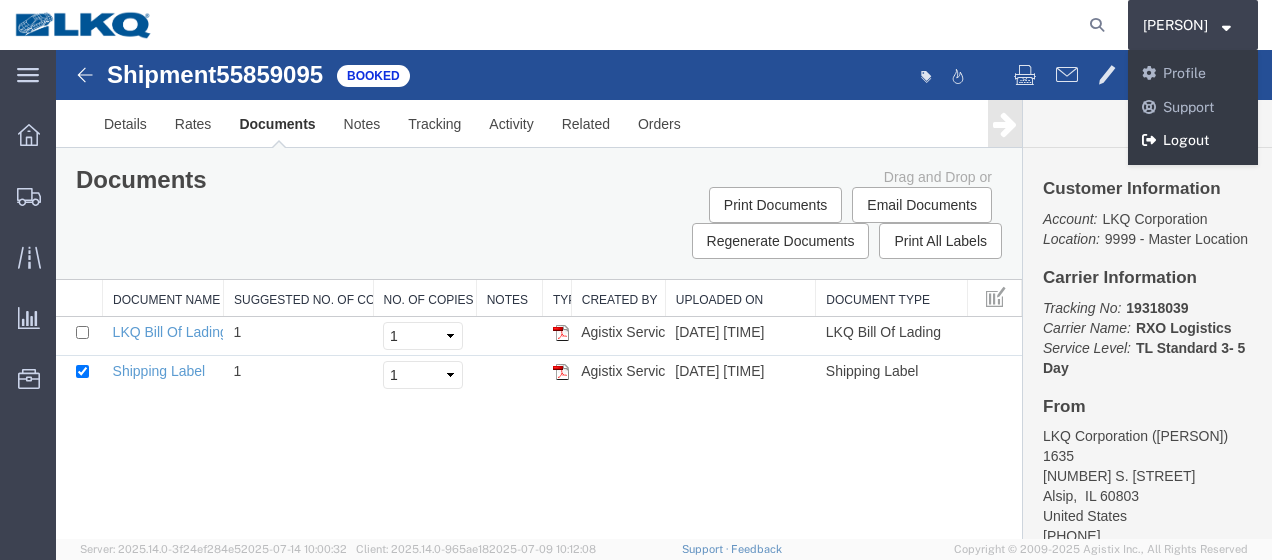 click on "Logout" 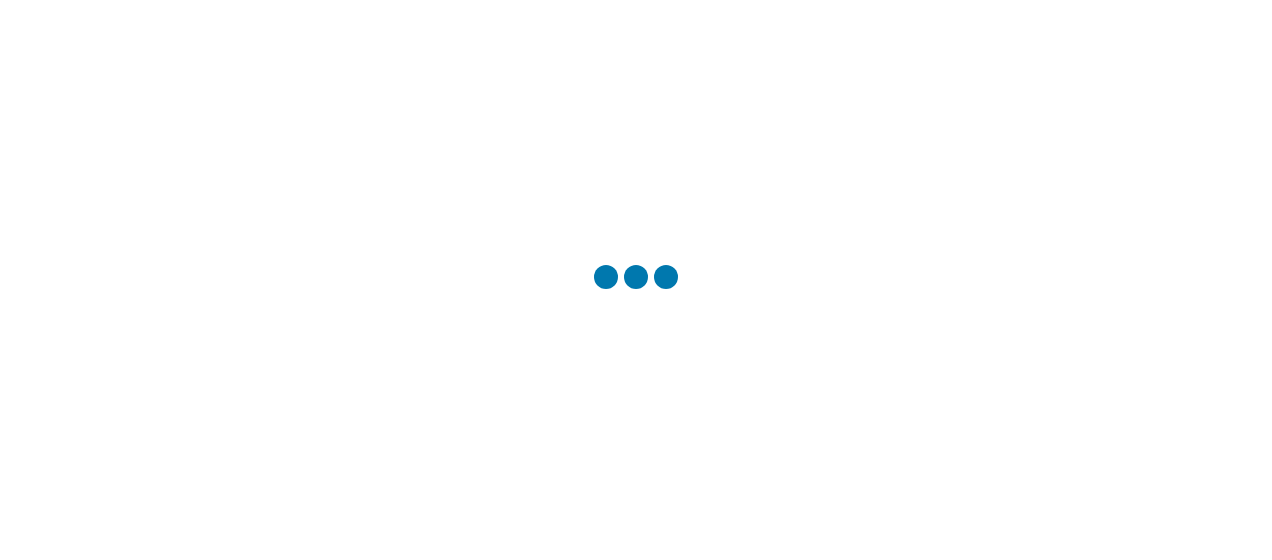 scroll, scrollTop: 0, scrollLeft: 0, axis: both 